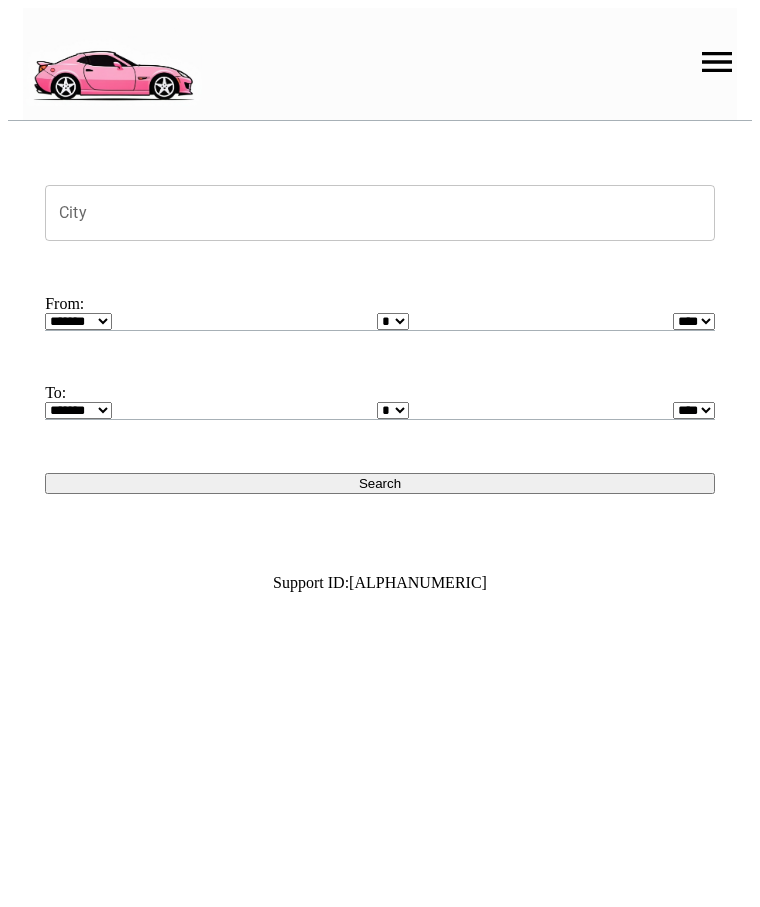scroll, scrollTop: 0, scrollLeft: 0, axis: both 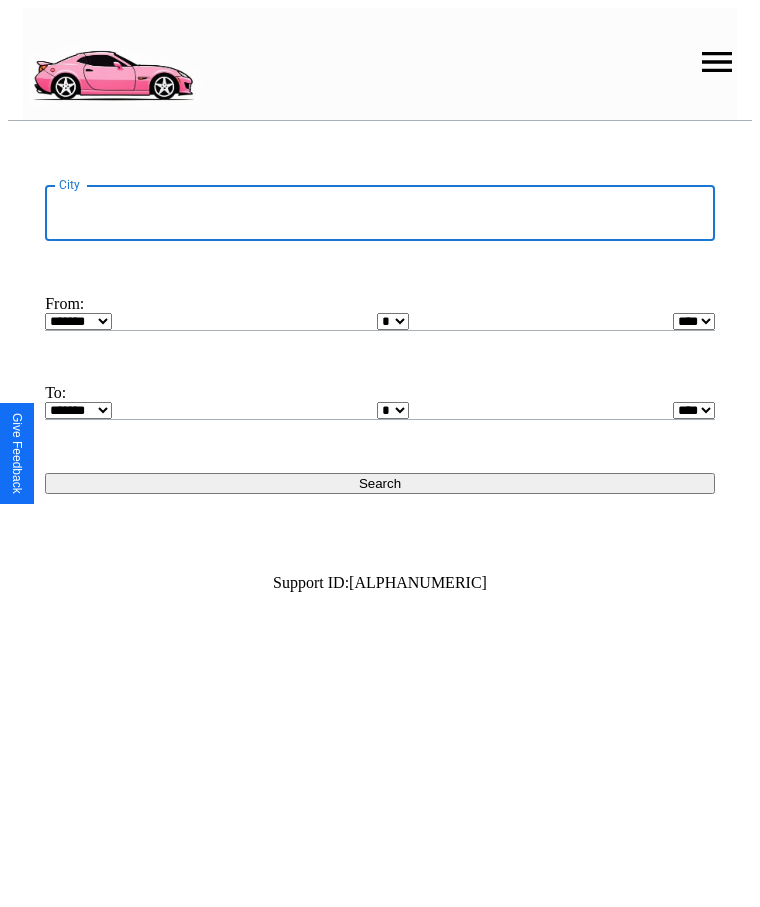 click on "City" at bounding box center (380, 213) 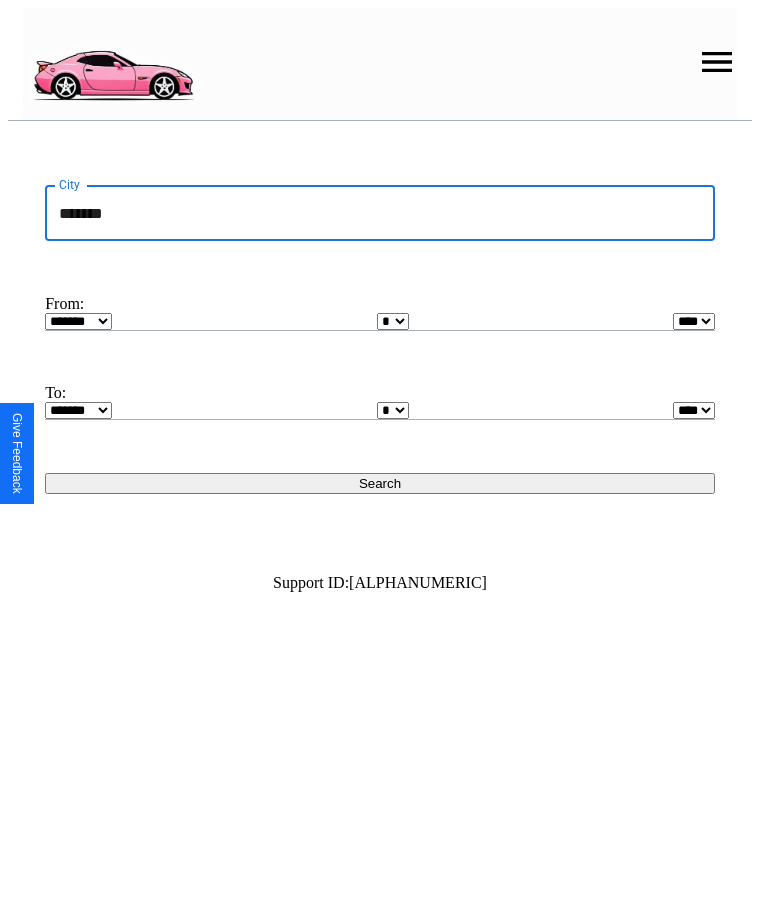 type on "*******" 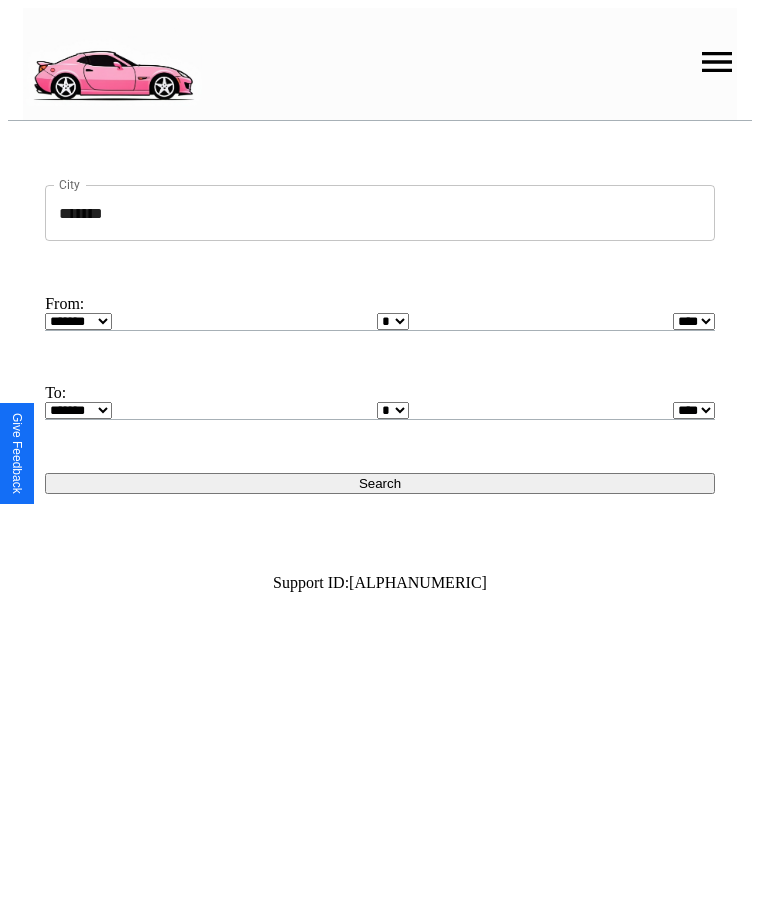 click on "******* ******** ***** ***** *** **** **** ****** ********* ******* ******** ********" at bounding box center (78, 321) 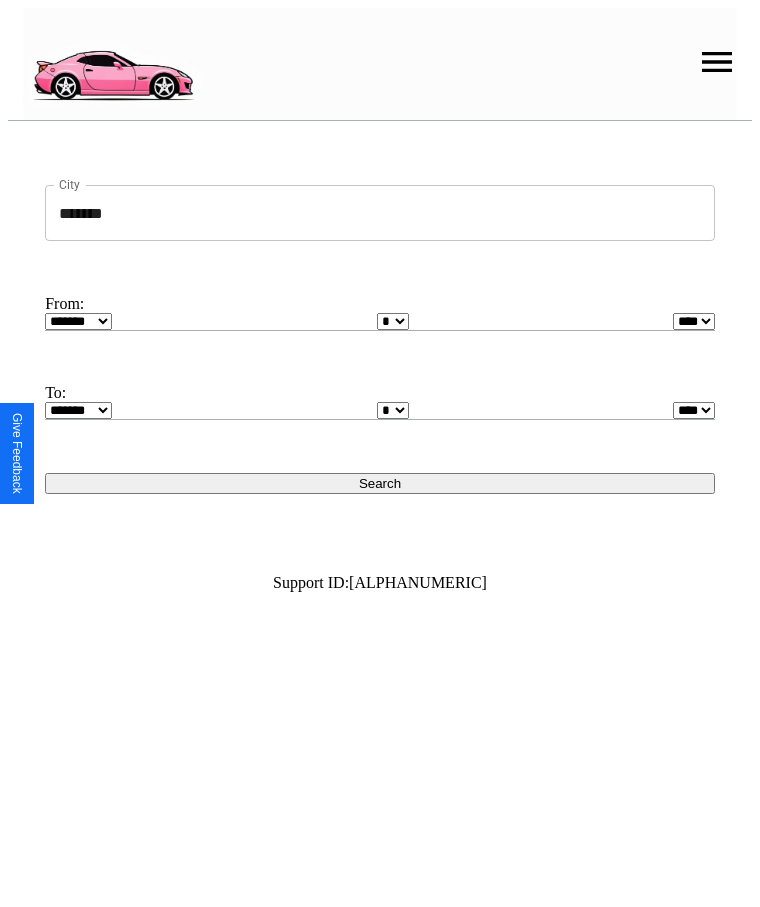 click on "* * * * * * * * * ** ** ** ** ** ** ** ** ** ** ** ** ** ** ** ** ** ** ** ** **" at bounding box center [393, 321] 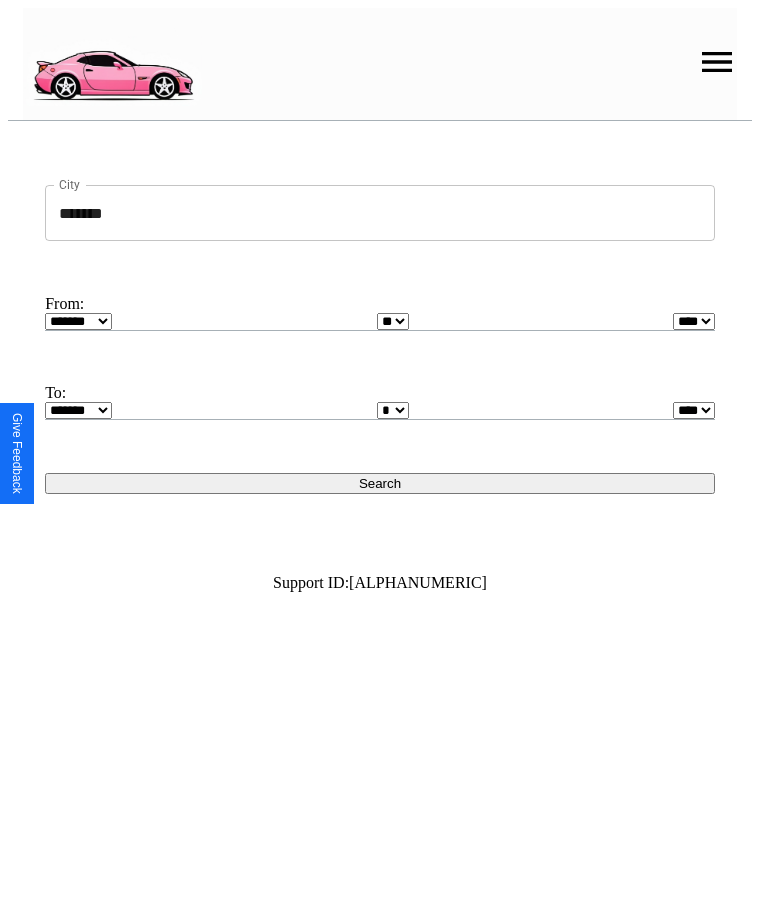 click on "**** **** **** **** **** **** **** **** **** ****" at bounding box center [694, 321] 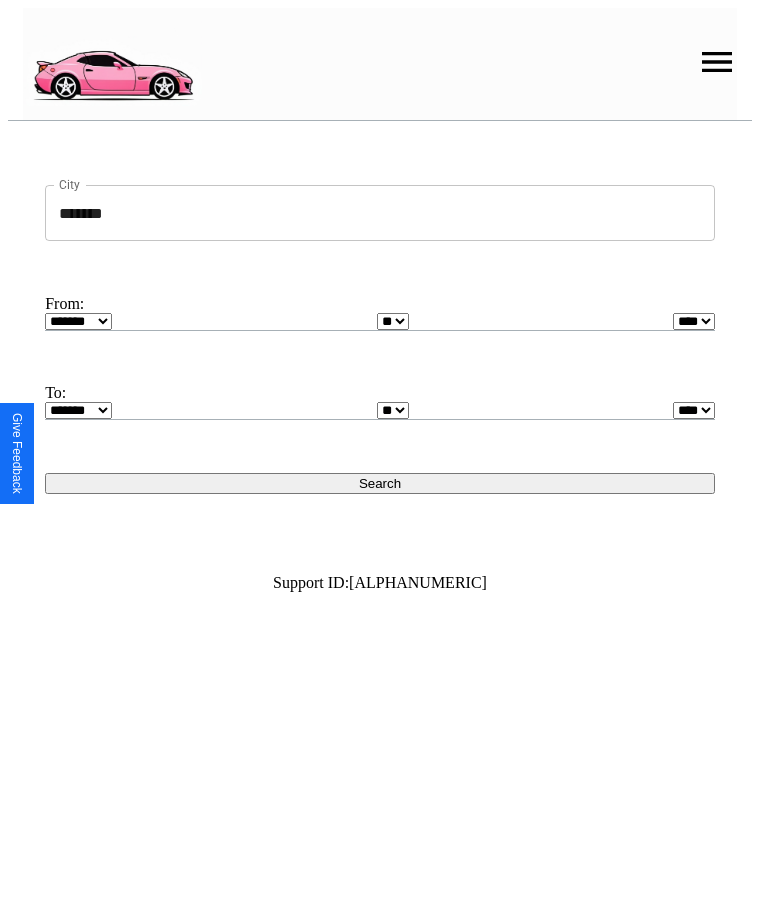 click on "******* ******** ***** ***** *** **** **** ****** ********* ******* ******** ********" at bounding box center [78, 410] 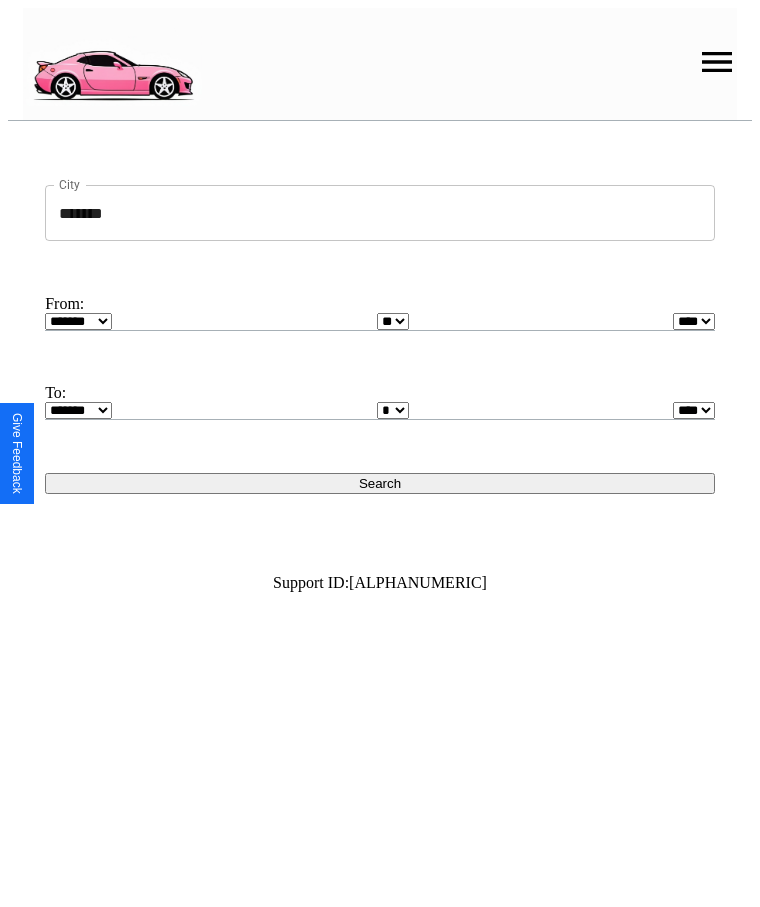 click on "Search" at bounding box center [380, 483] 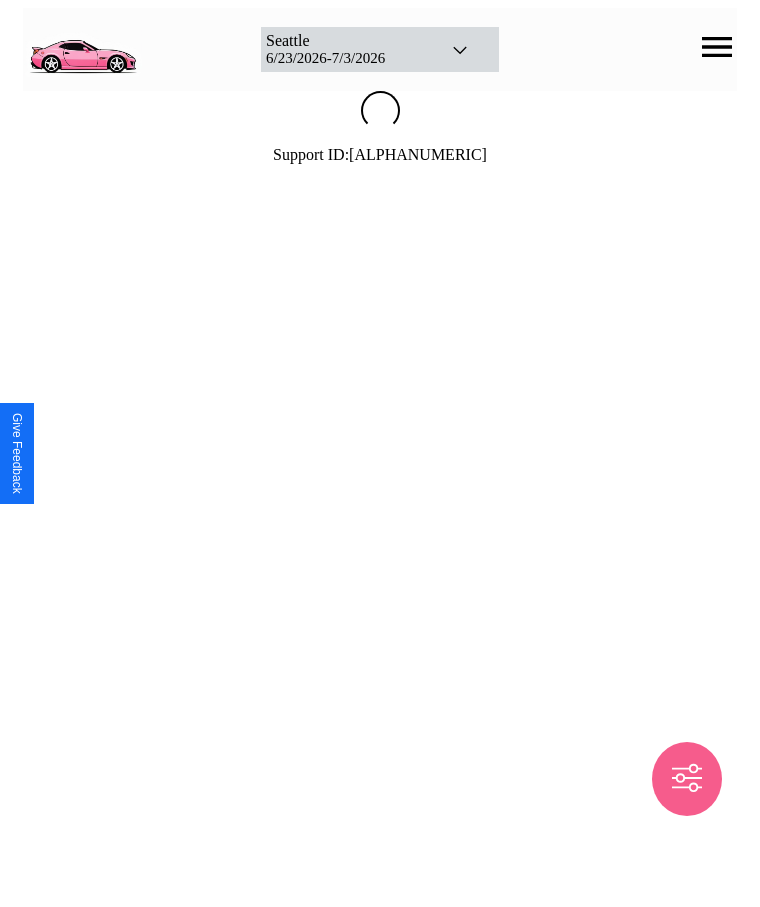 click on "[DATE]  -  [DATE]" at bounding box center [346, 58] 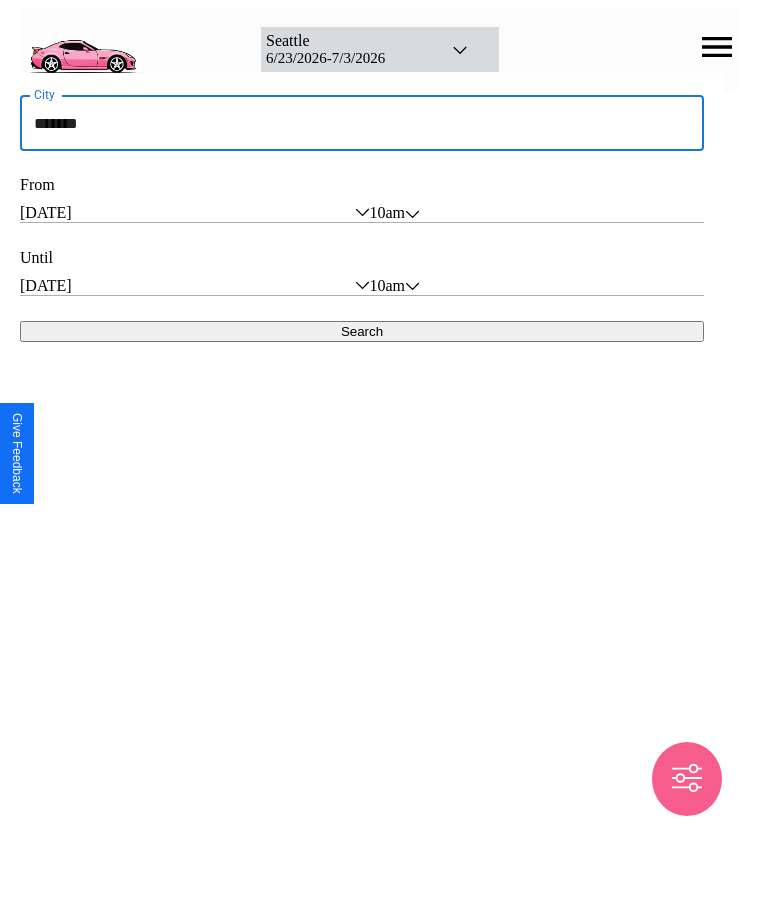 click on "*******" at bounding box center (362, 123) 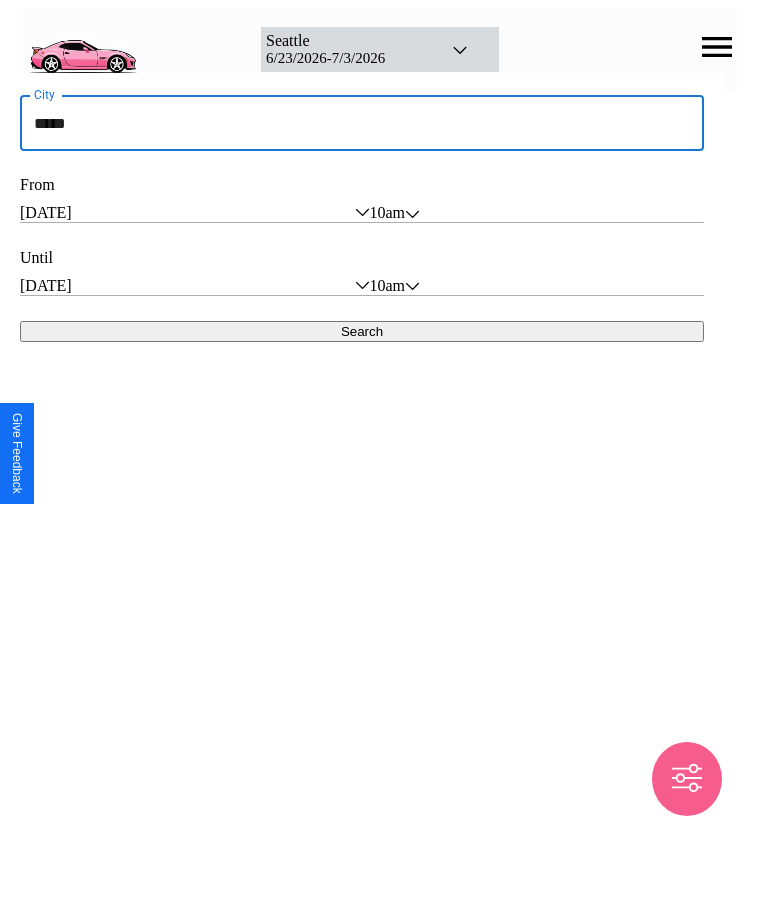 type on "*****" 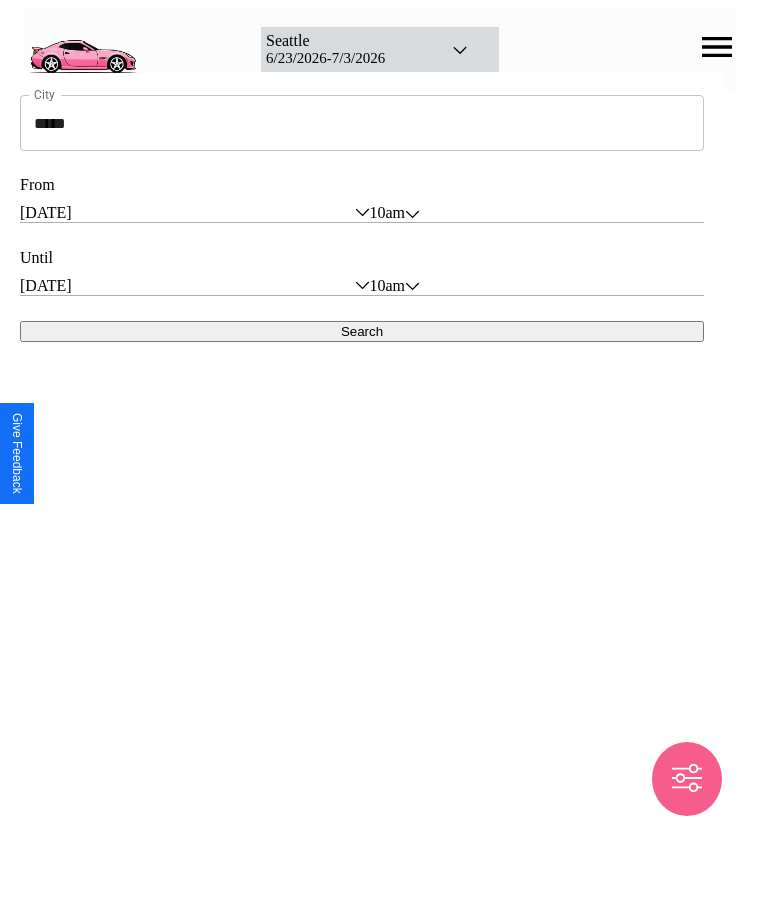 click on "Search" at bounding box center [362, 331] 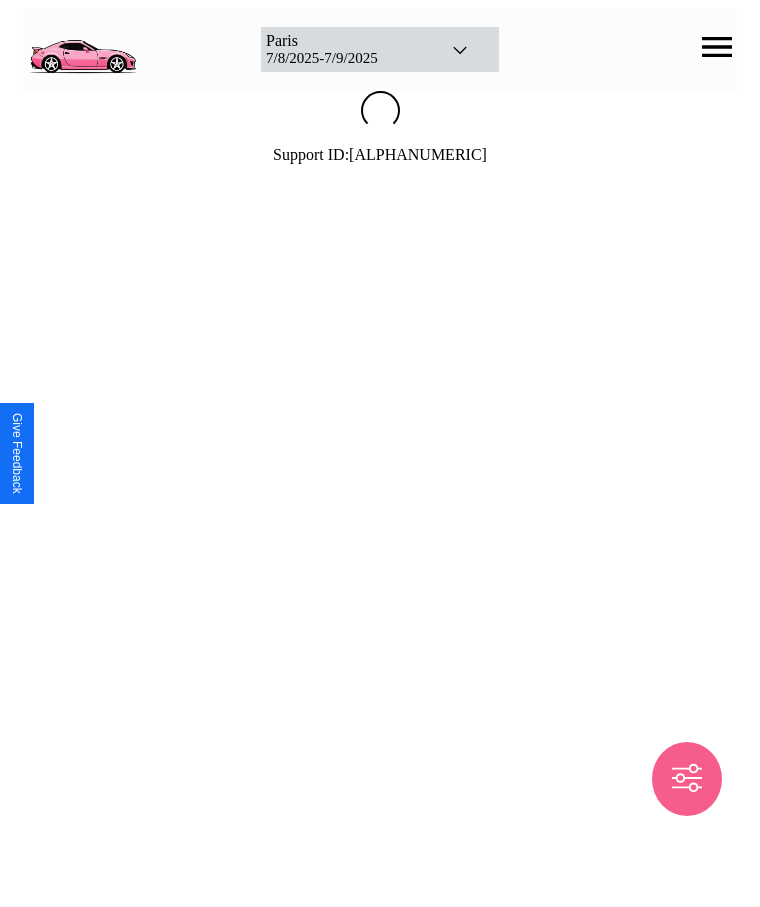 click on "[DATE]  -  [DATE]" at bounding box center (346, 58) 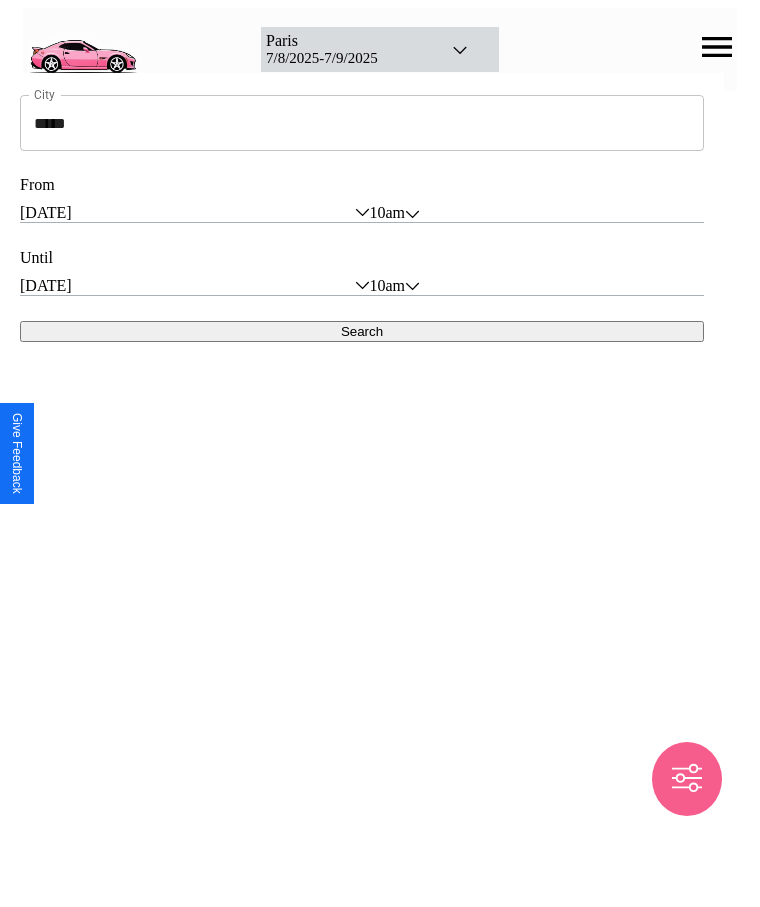 click on "*****" at bounding box center (362, 123) 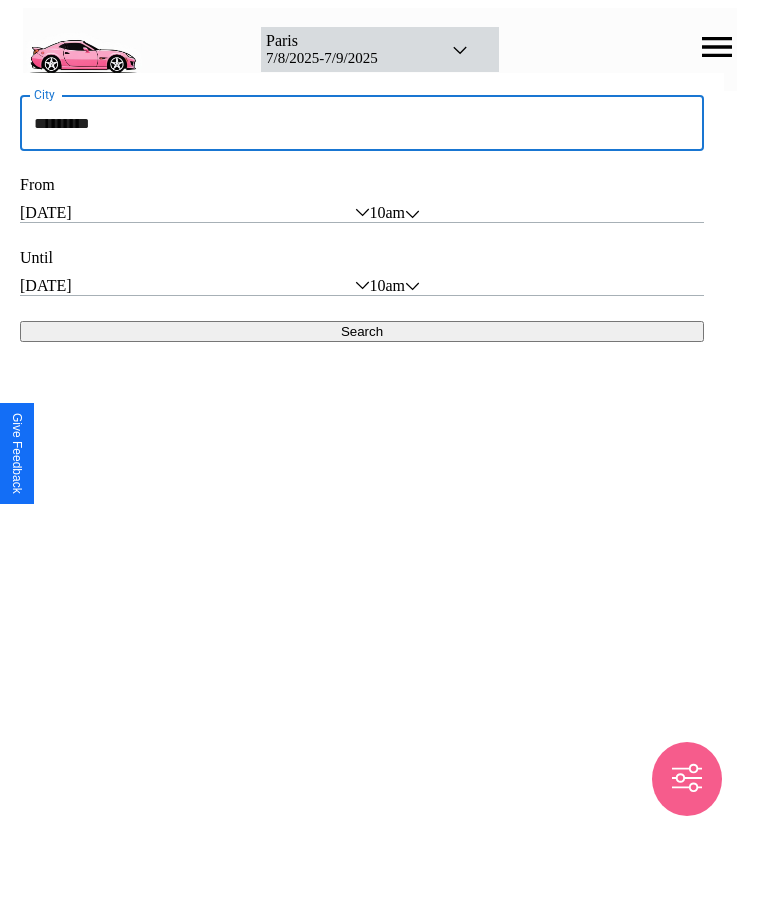 type on "*********" 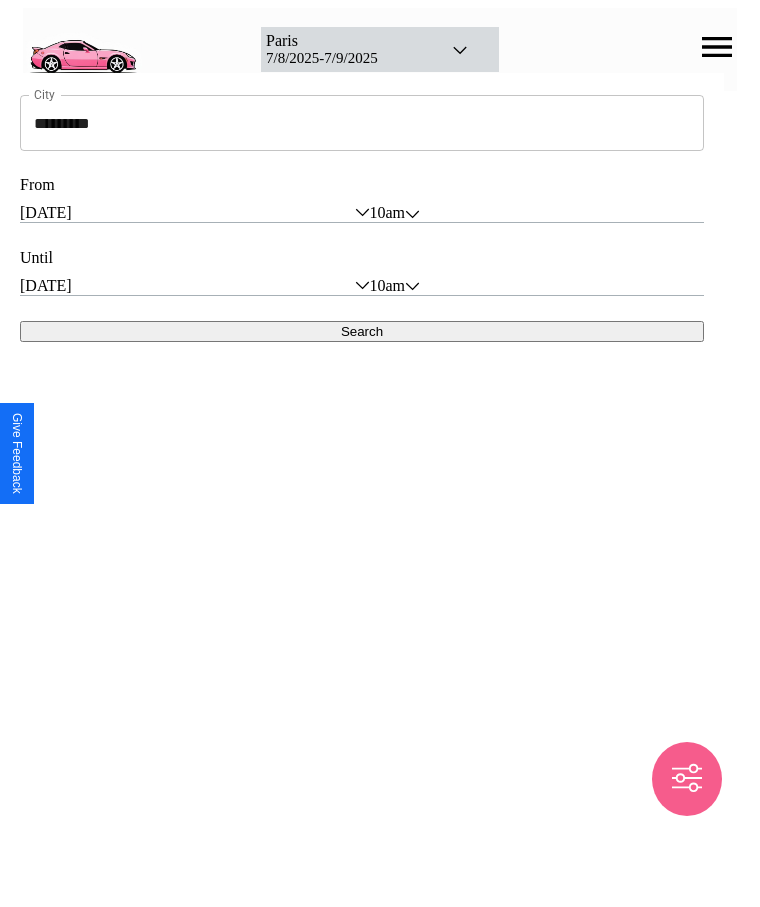 click on "Search" at bounding box center [362, 331] 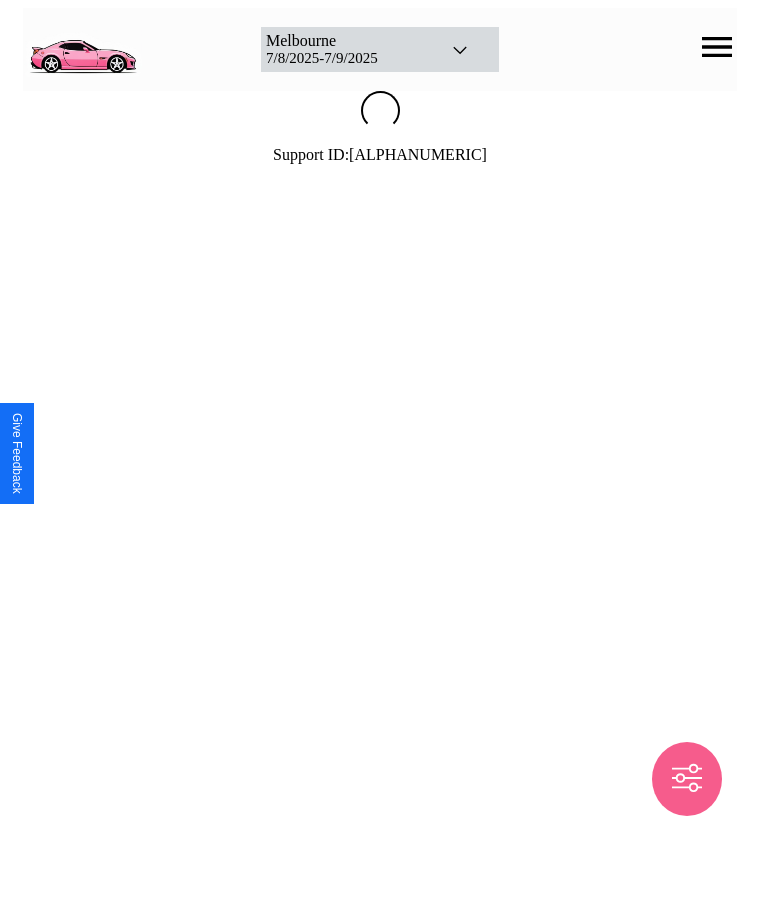 click on "[DATE]  -  [DATE]" at bounding box center (346, 58) 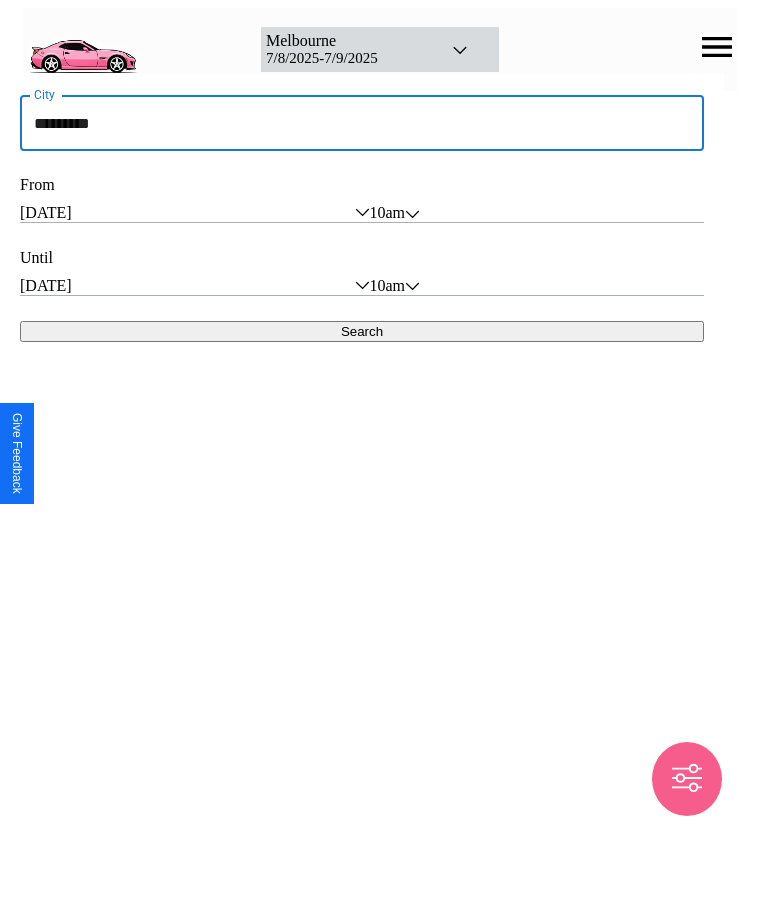 click on "*********" at bounding box center (362, 123) 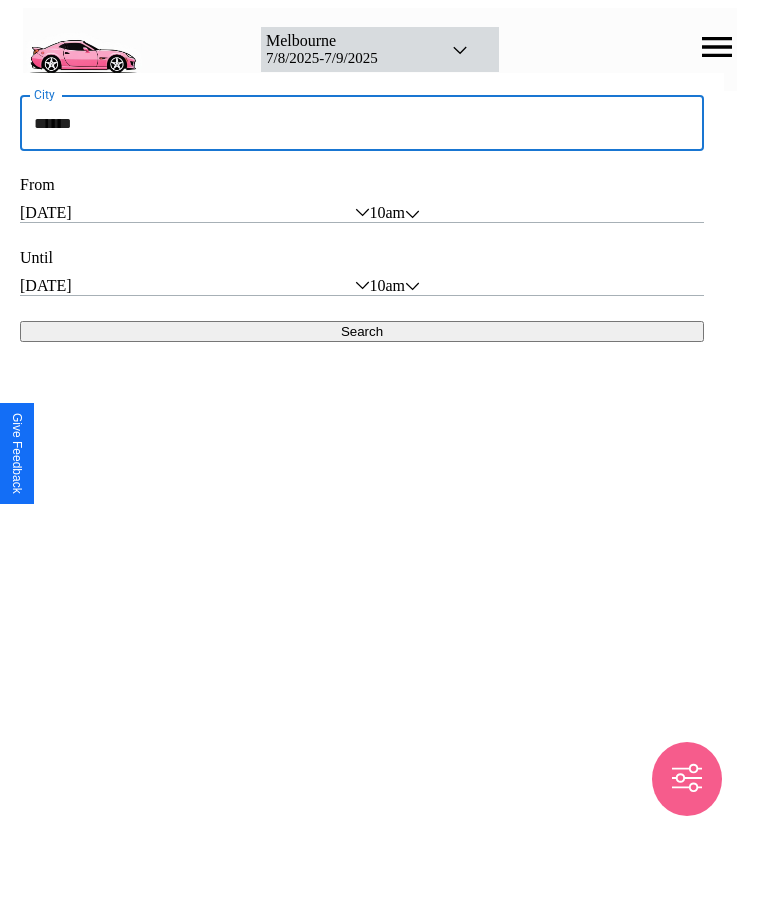 type on "******" 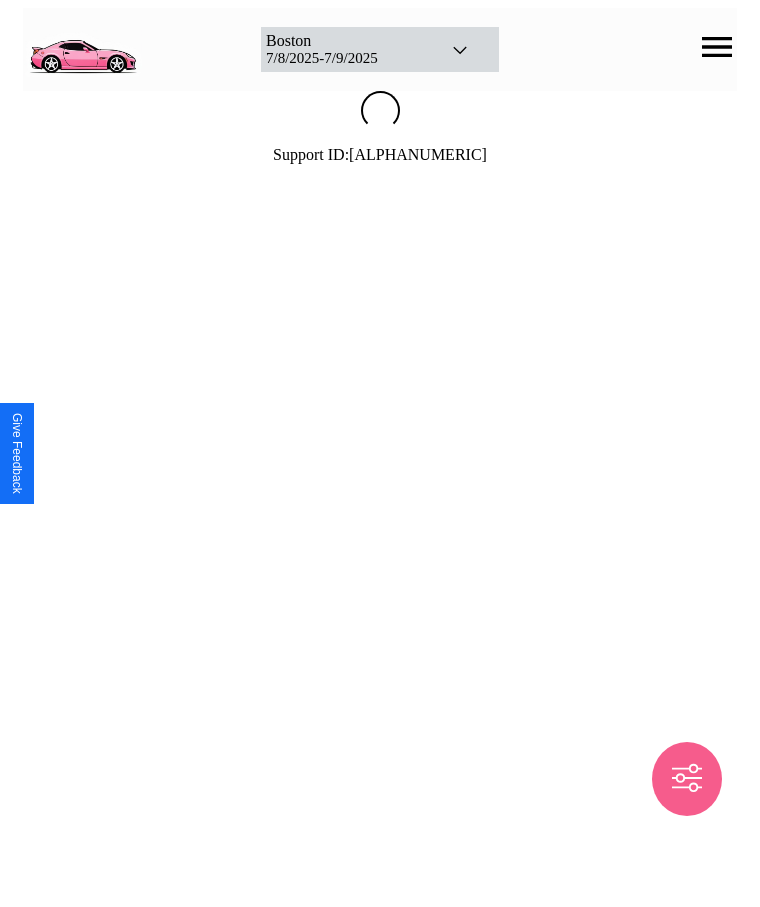 click at bounding box center [687, 778] 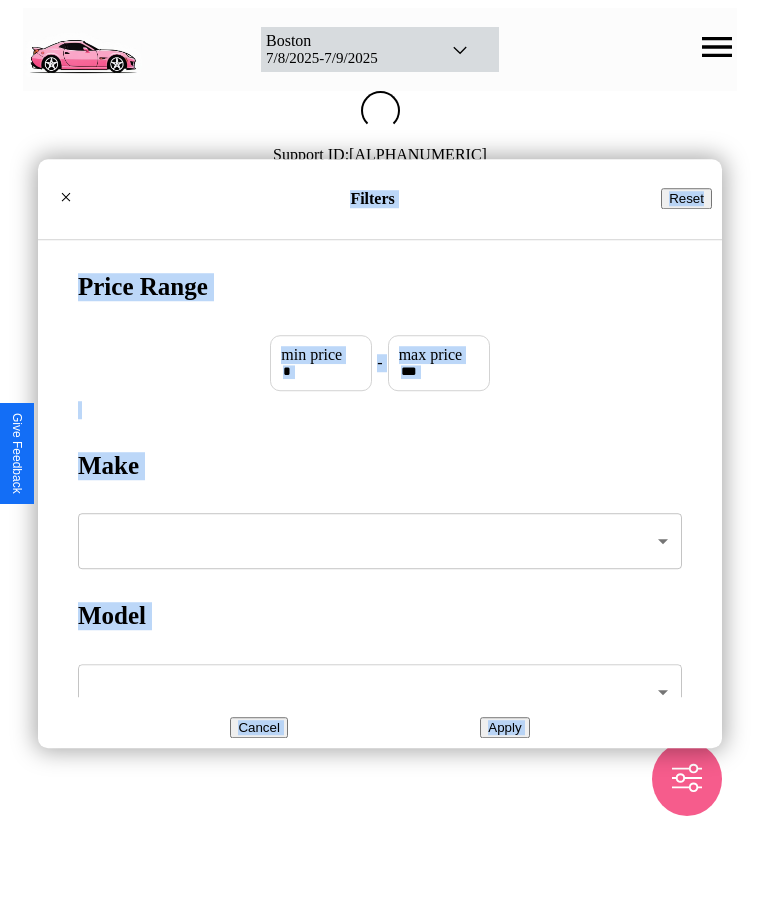 click on "Reset" at bounding box center [686, 198] 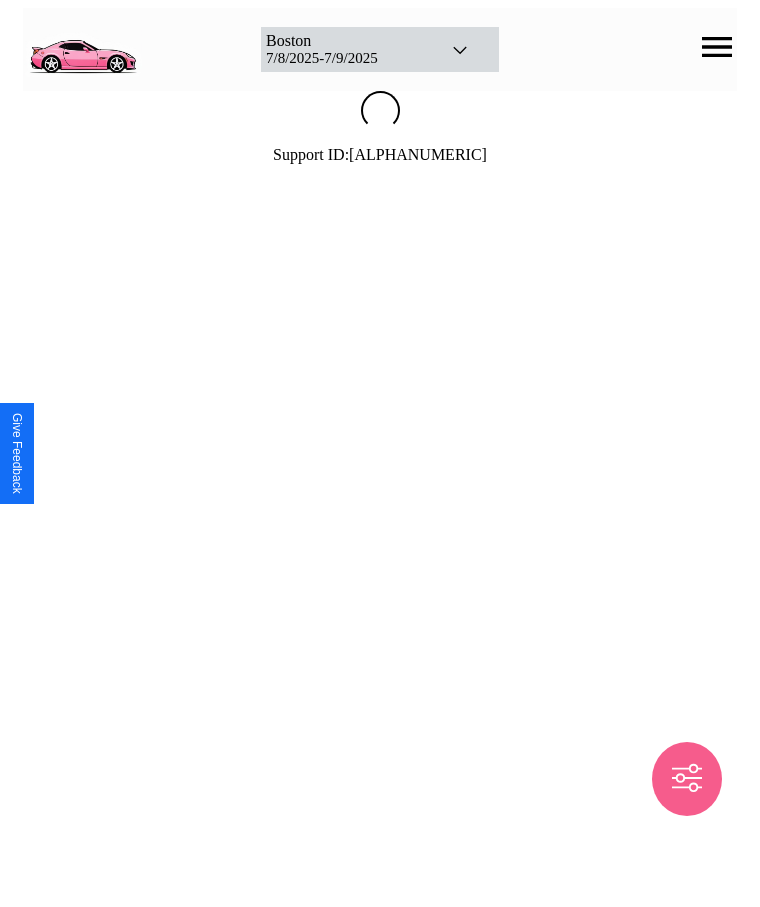 click on "[CITY] [DATE]  -  [DATE] Support ID:  [ALPHANUMERIC]" at bounding box center (380, 94) 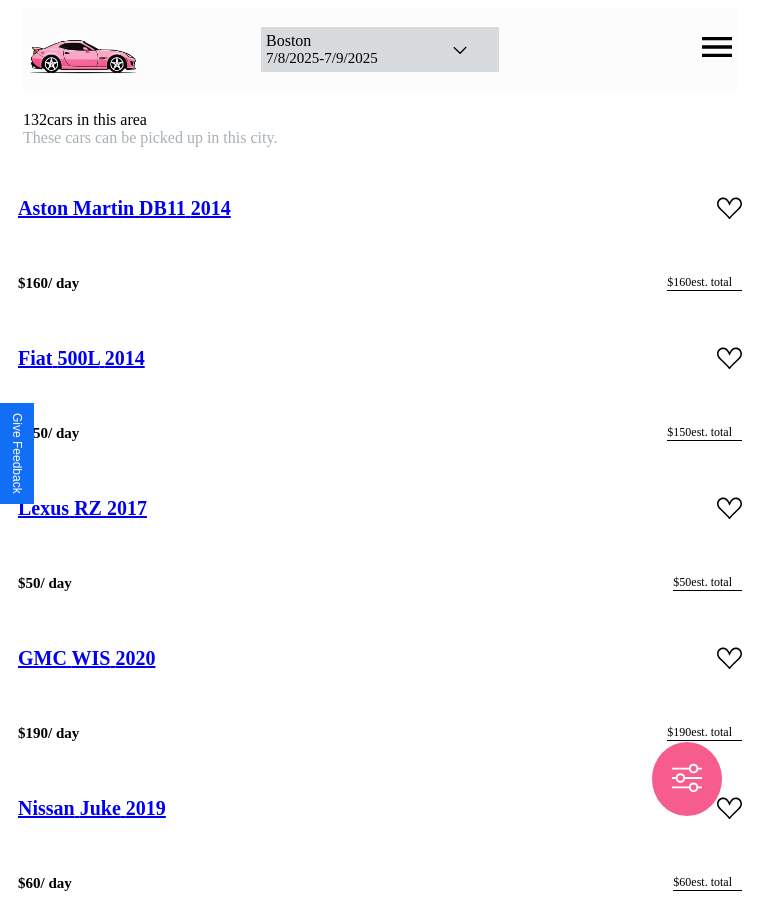 click on "[CITY] [DATE]  -  [DATE] 132  cars in this area These cars can be picked up in this city. Aston Martin   DB11   2014 $ 160  / day $ 160  est. total Fiat   500L   2014 $ 150  / day $ 150  est. total Lexus   RZ   2017 $ 50  / day $ 50  est. total GMC   WIS   2020 $ 190  / day $ 190  est. total Nissan   Juke   2019 $ 60  / day $ 60  est. total Alfa Romeo   4C   2018 $ 200  / day $ 200  est. total Lamborghini   Huracan   2020 $ 170  / day $ 170  est. total Aston Martin   DBX   2014 $ 140  / day $ 140  est. total Mercedes   EQB-Class   2022 $ 60  / day $ 60  est. total Chrysler   Cirrus   2018 $ 160  / day $ 160  est. total Lexus   LFA   2018 $ 170  / day $ 170  est. total Aston Martin   Rapide   2018 $ 110  / day $ 110  est. total Nissan   Altima   2024 $ 200  / day $ 200  est. total Jeep   Gladiator   2023 $ 40  / day $ 40  est. total GMC   Cutaway Van   2014 $ 170  / day $ 170  est. total Hummer   H2   2021 $ 120  / day $ 120  est. total Nissan   NISSAN Z   2014 $ 90  / day $ 90  est. total     2023" at bounding box center (380, 10012) 